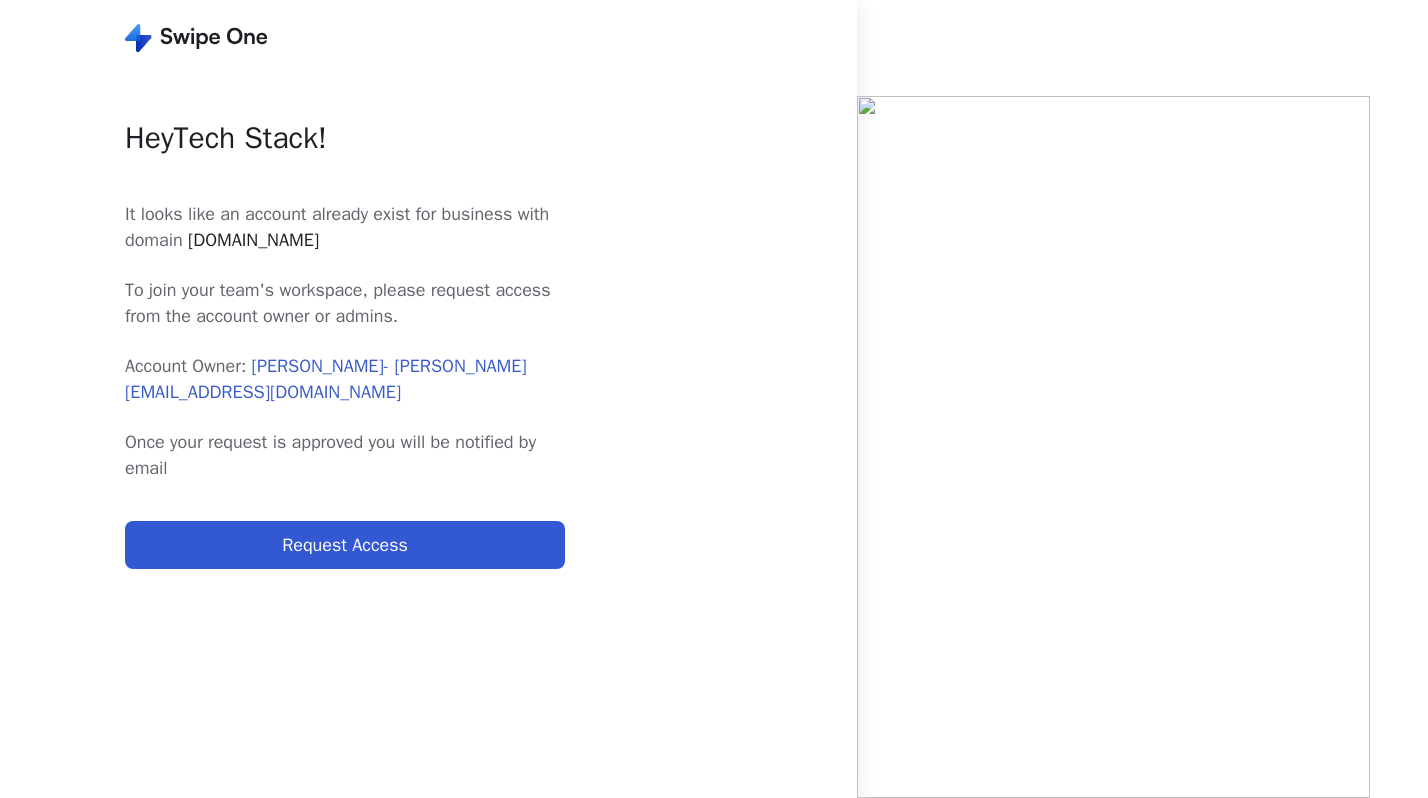 scroll, scrollTop: 0, scrollLeft: 0, axis: both 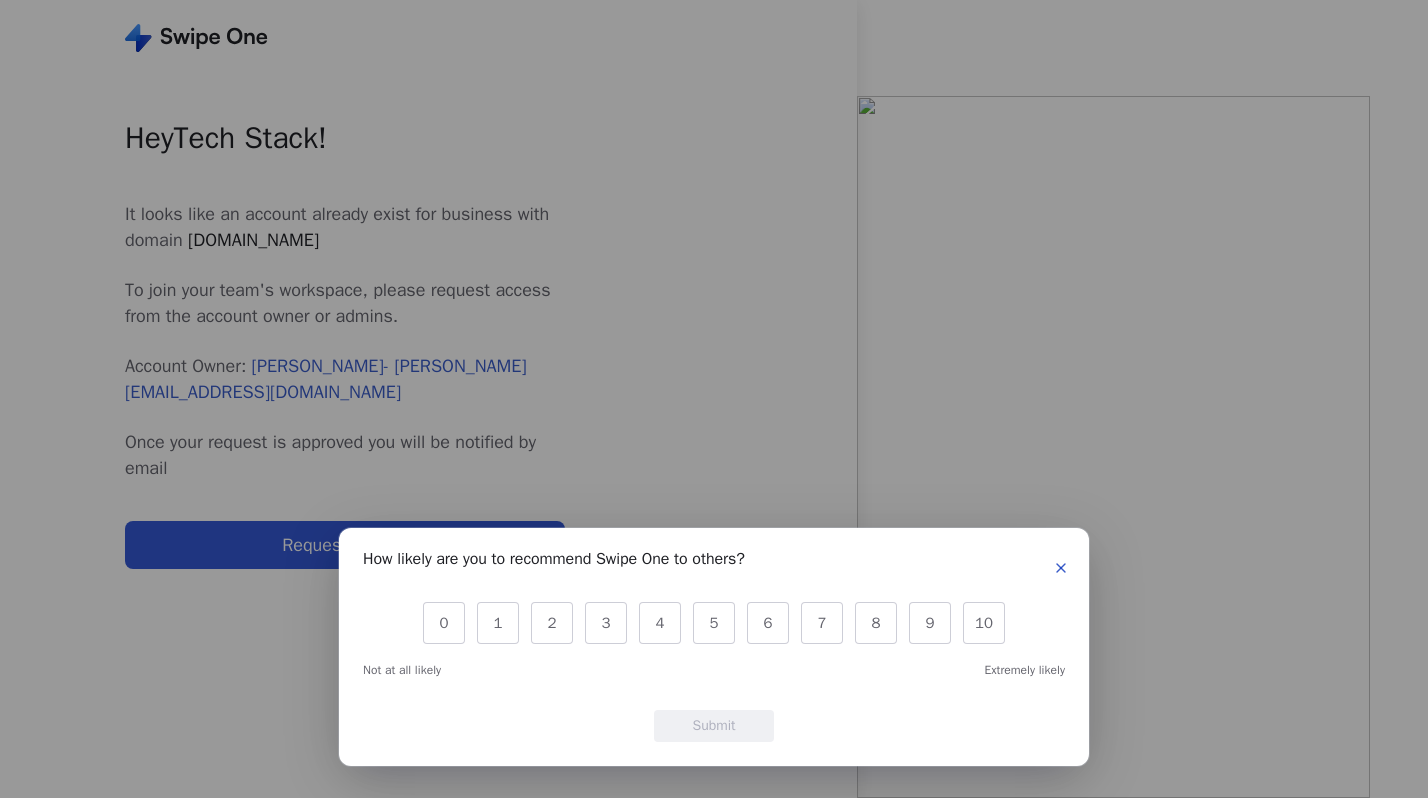 click 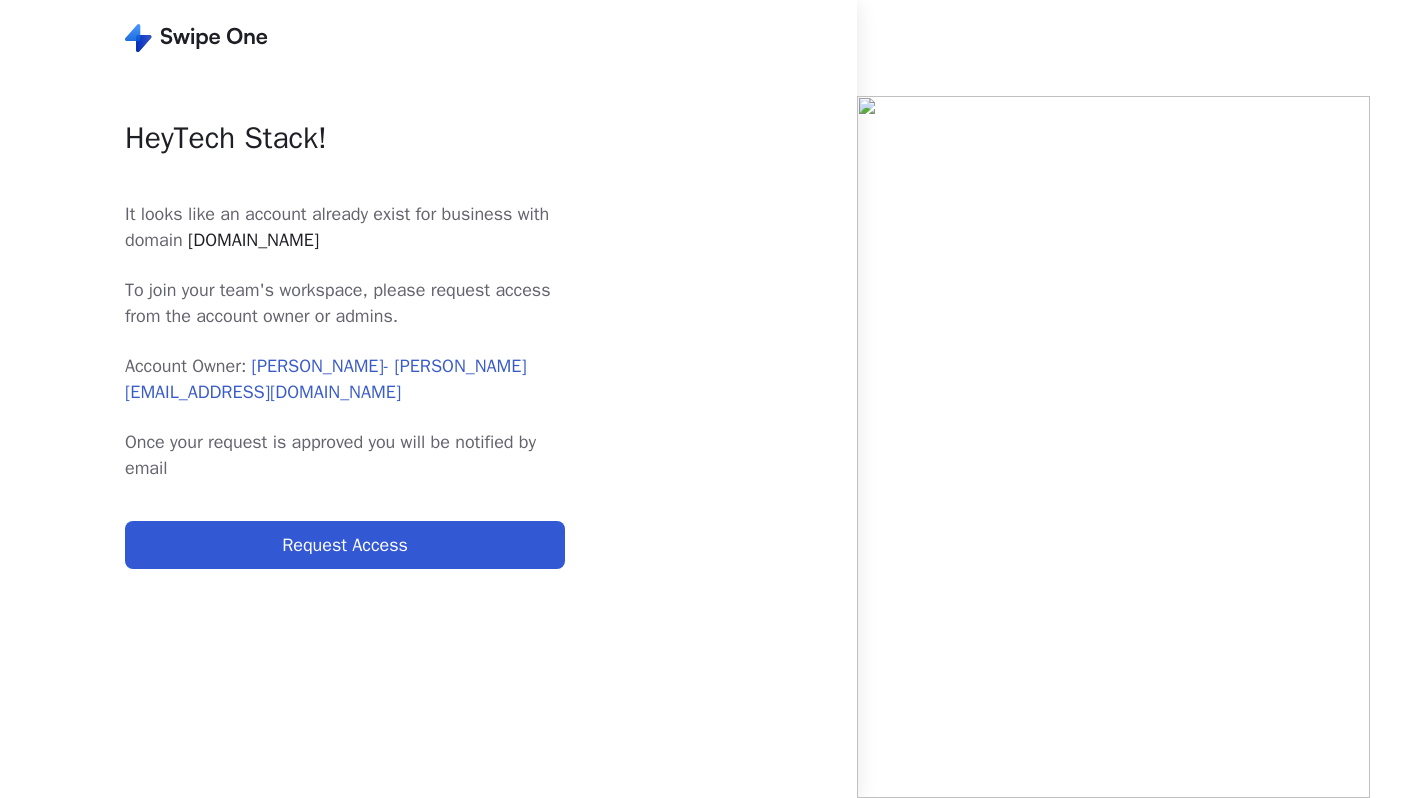 scroll, scrollTop: 0, scrollLeft: 0, axis: both 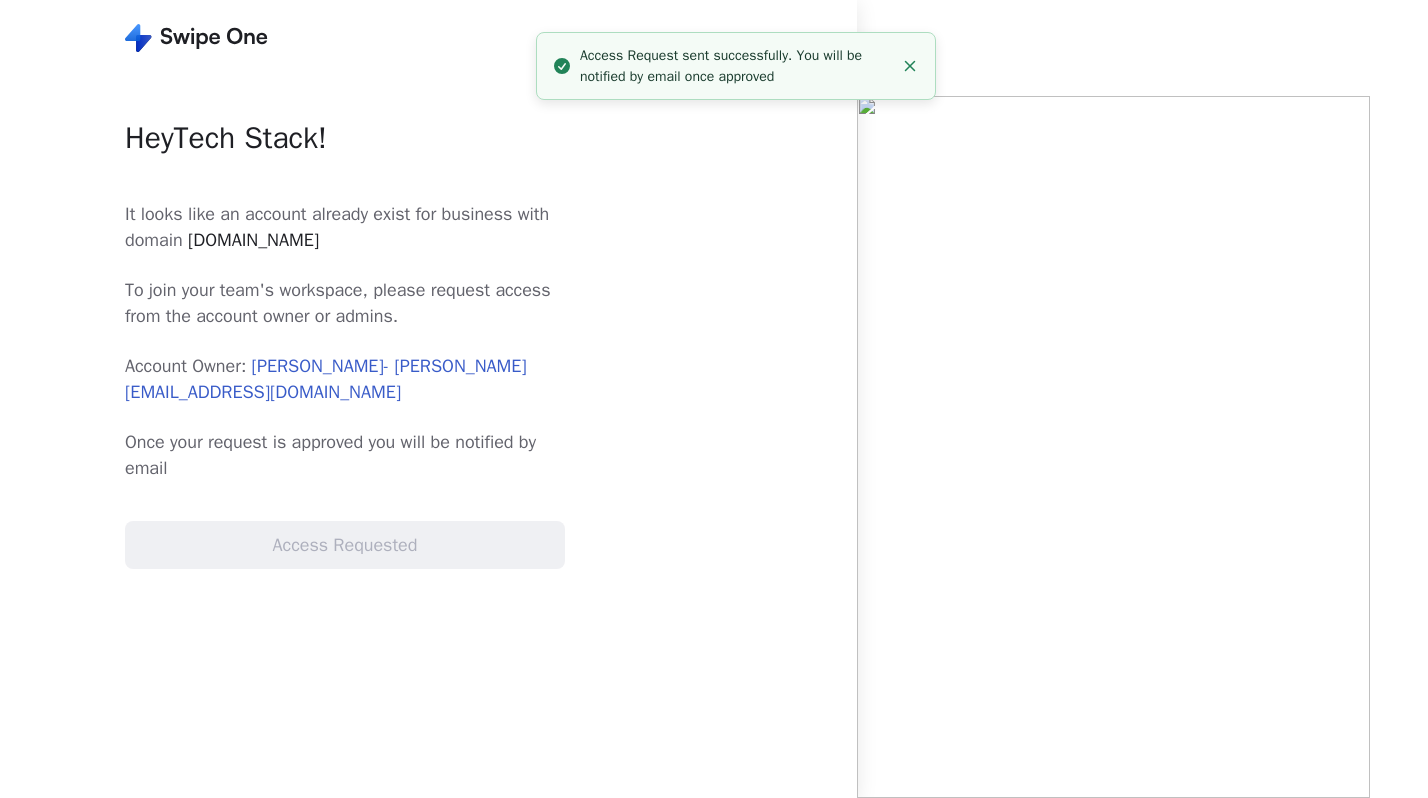 click 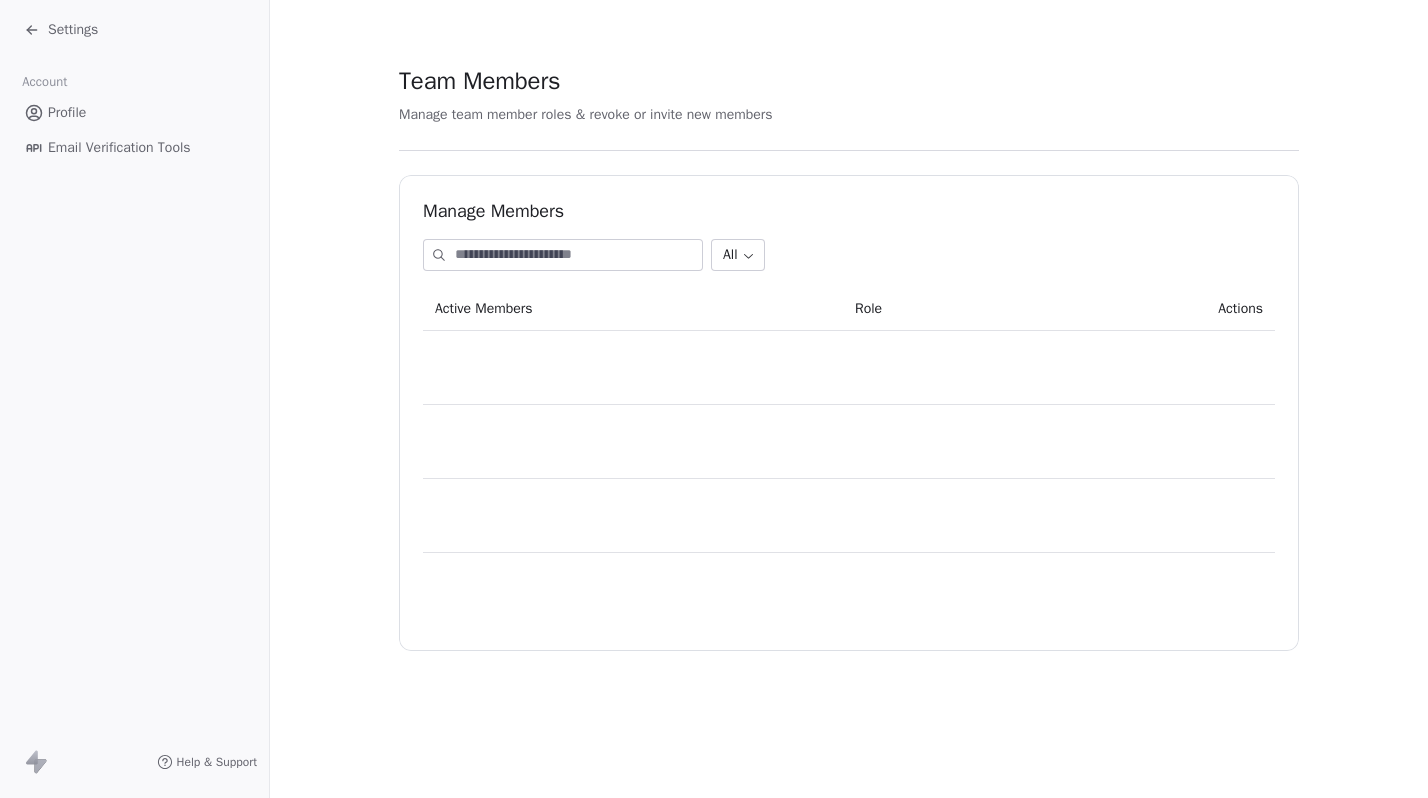scroll, scrollTop: 0, scrollLeft: 0, axis: both 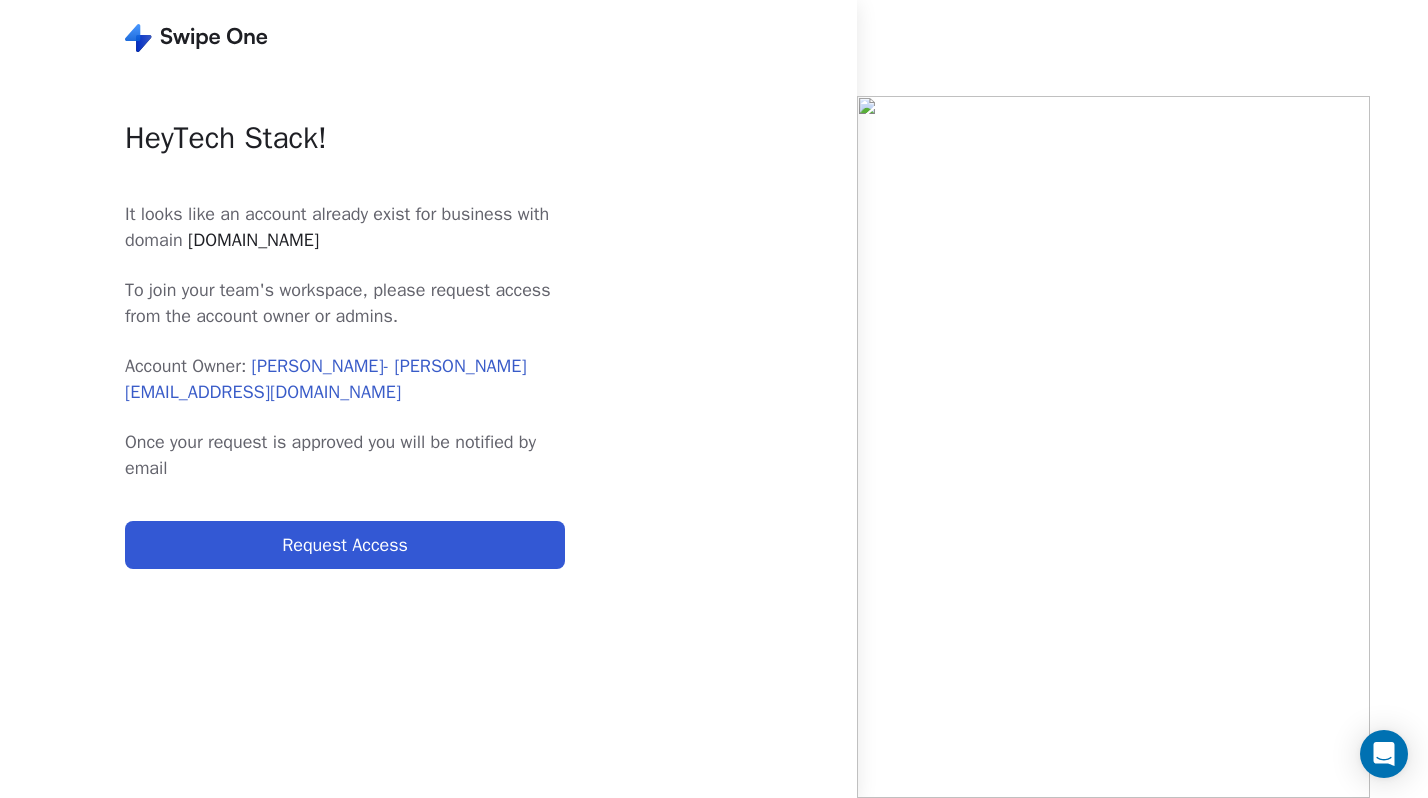 click on "Request Access" at bounding box center [345, 545] 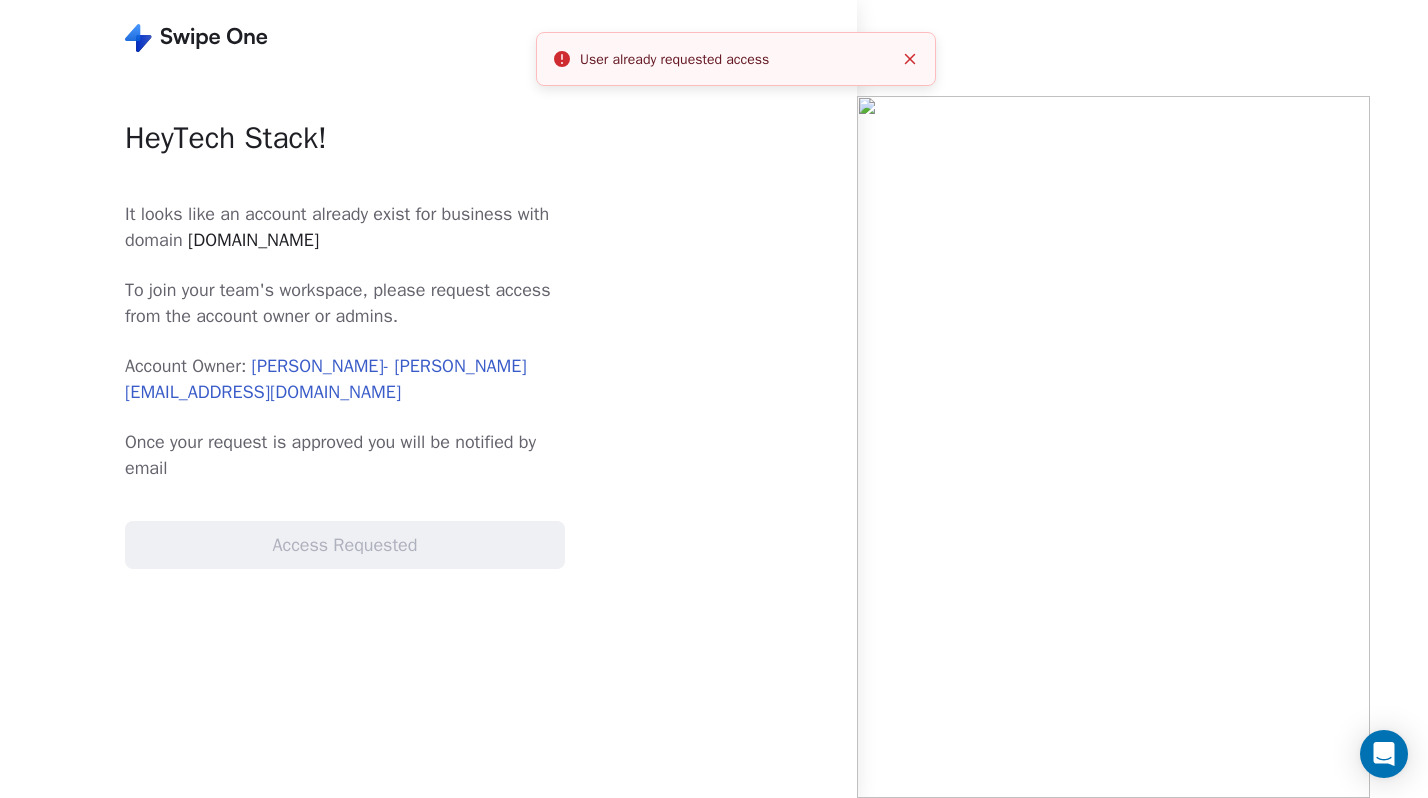 click 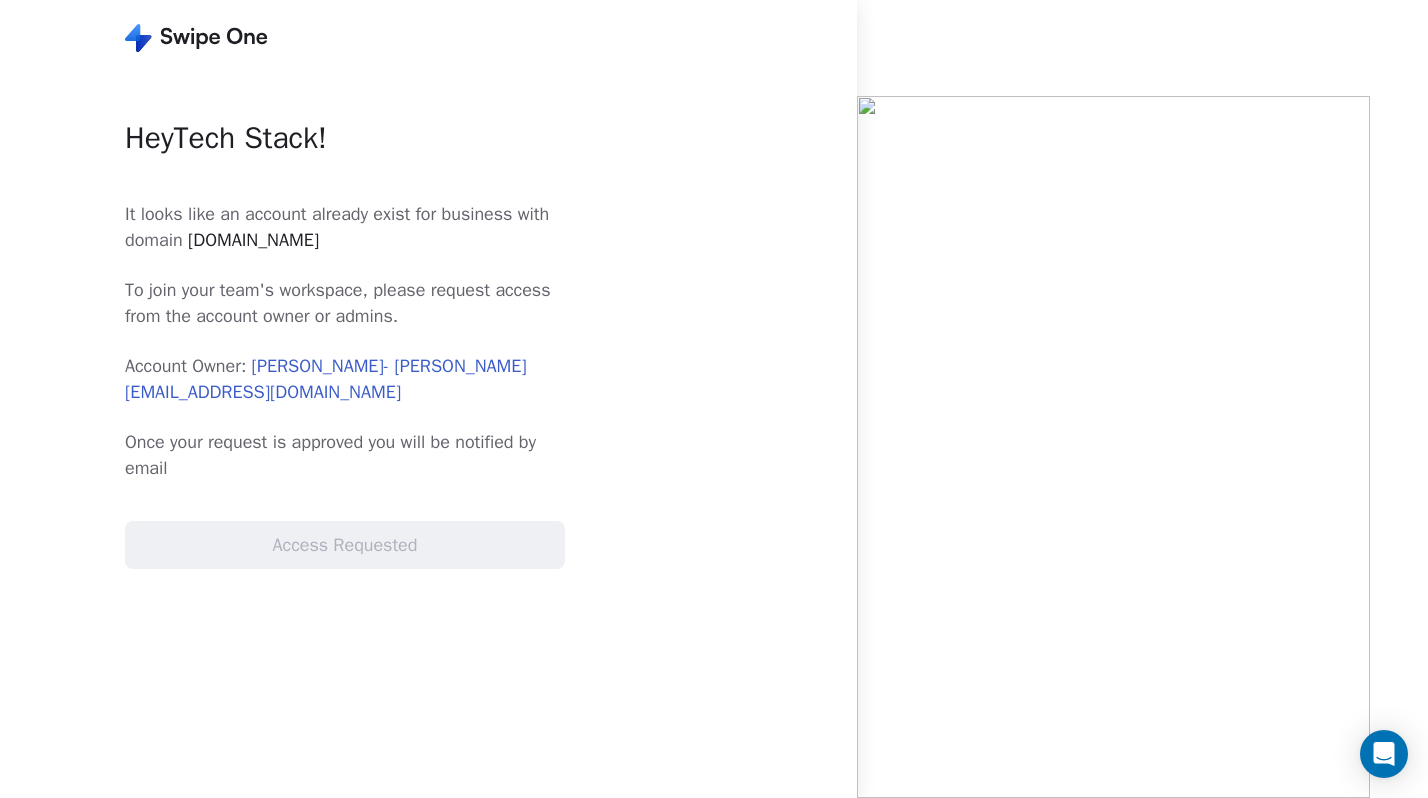 click 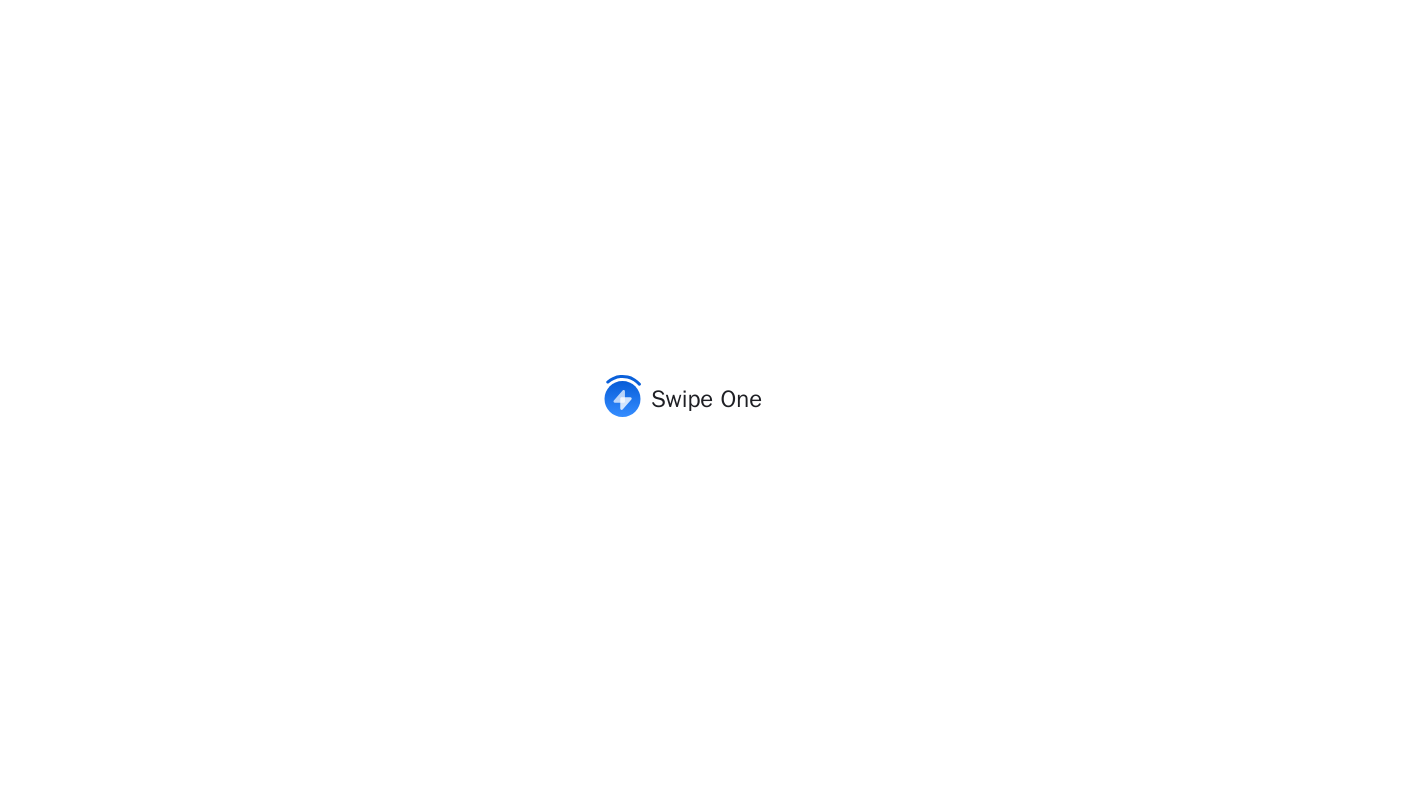 scroll, scrollTop: 0, scrollLeft: 0, axis: both 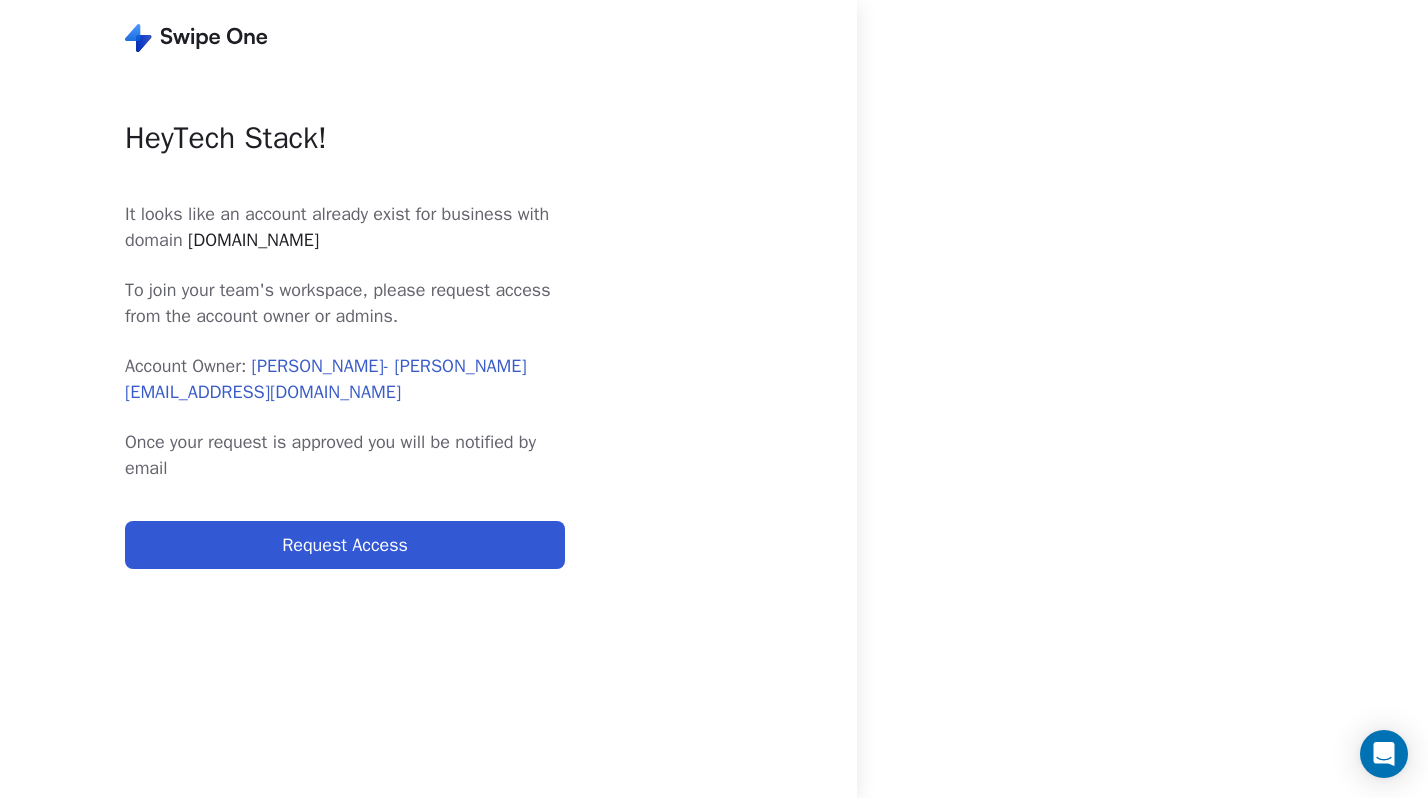 click on "[PERSON_NAME]  -   [PERSON_NAME][EMAIL_ADDRESS][DOMAIN_NAME]" at bounding box center (326, 379) 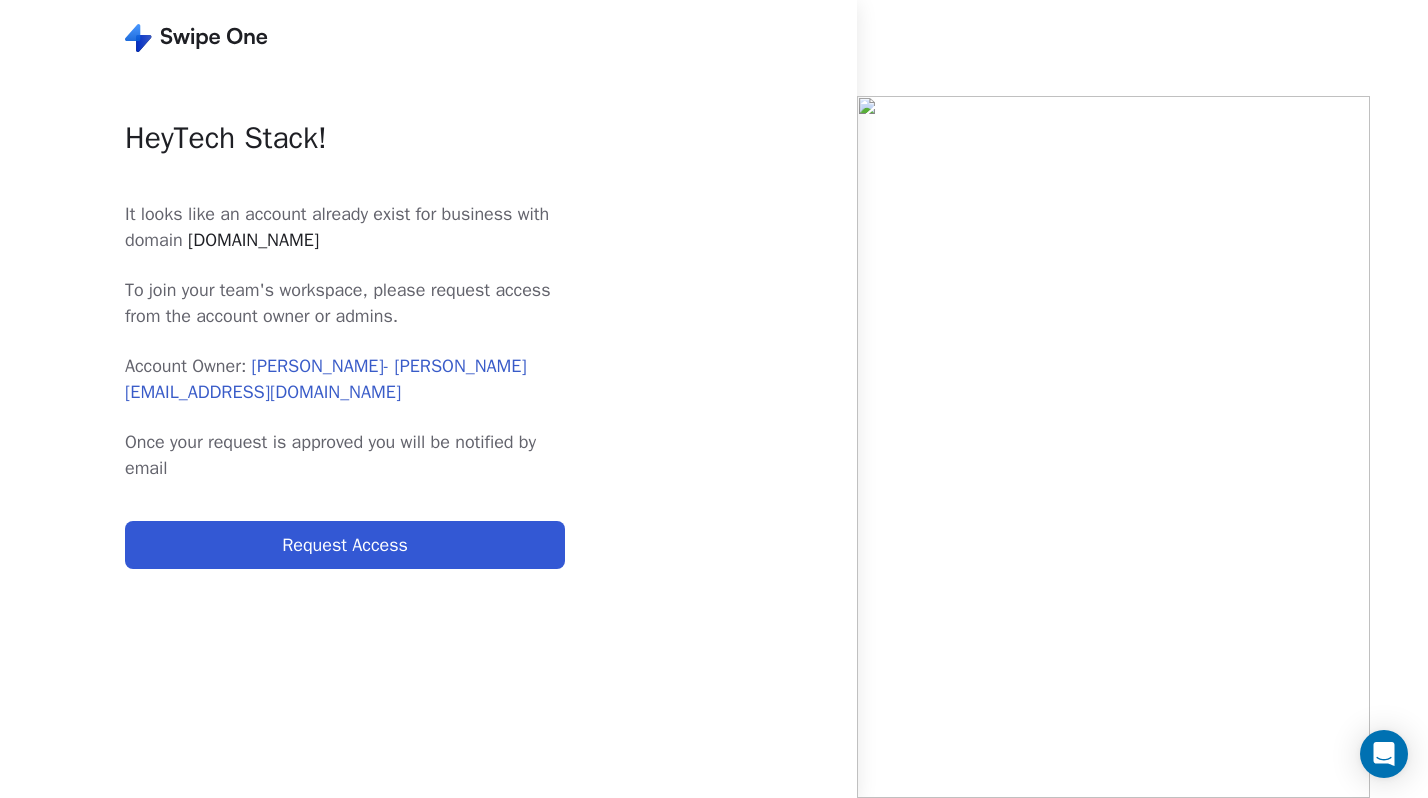 click on "Hey  Tech Stack ! It looks like an account already exist for business with domain   [DOMAIN_NAME] To join your team's workspace, please request access from the account owner or admins.   Account Owner:   [PERSON_NAME]  -   [PERSON_NAME][EMAIL_ADDRESS][DOMAIN_NAME] Once your request is approved you will be notified by email Request Access" at bounding box center [345, 445] 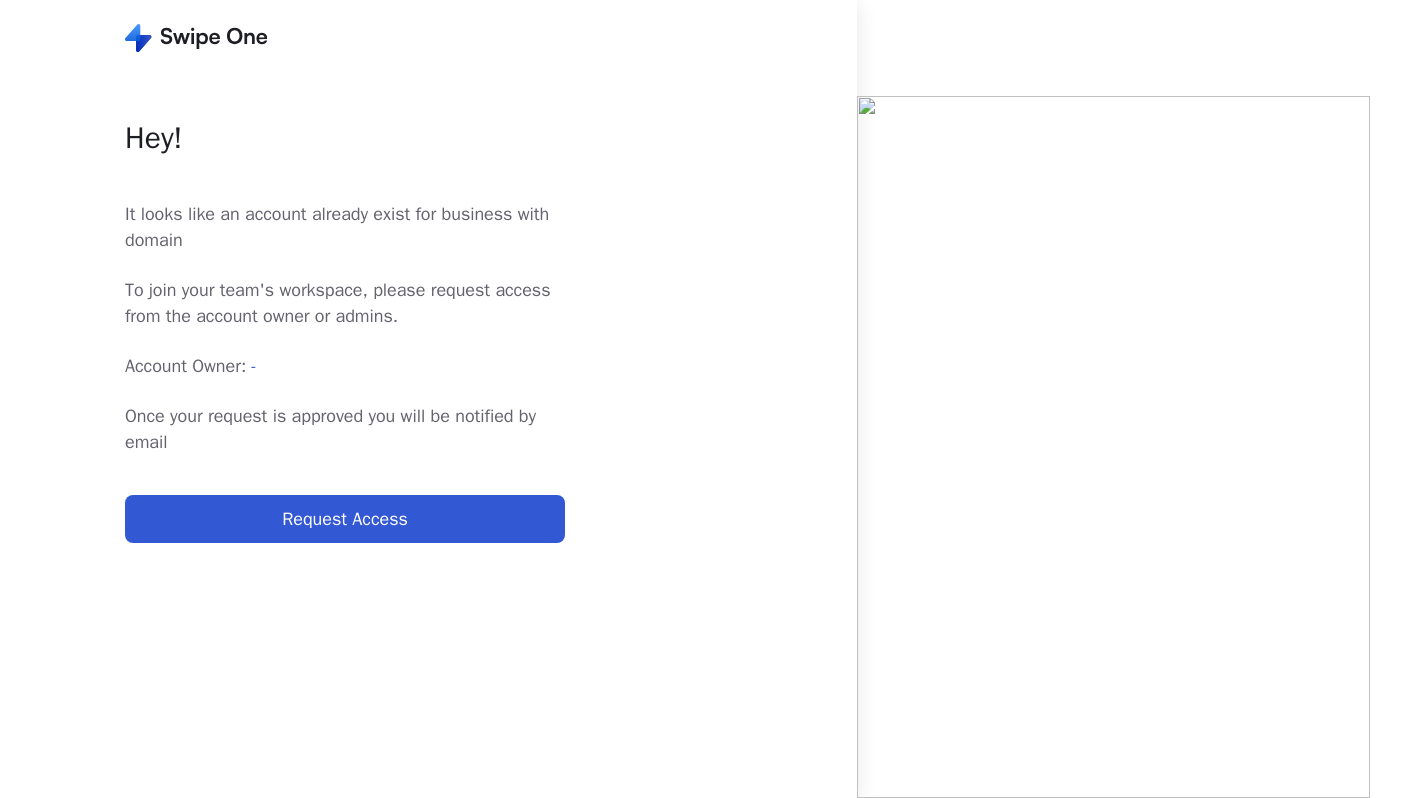 scroll, scrollTop: 0, scrollLeft: 0, axis: both 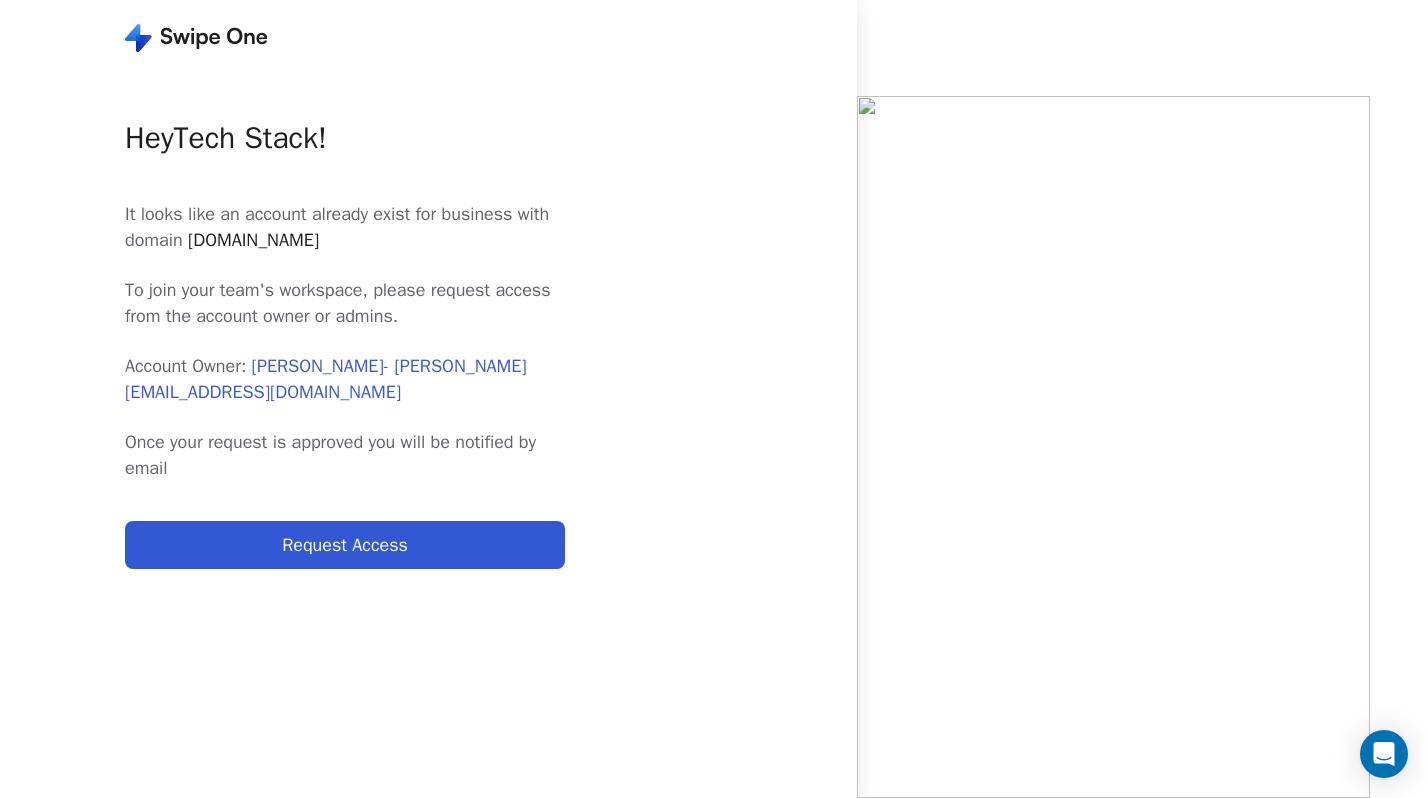 click 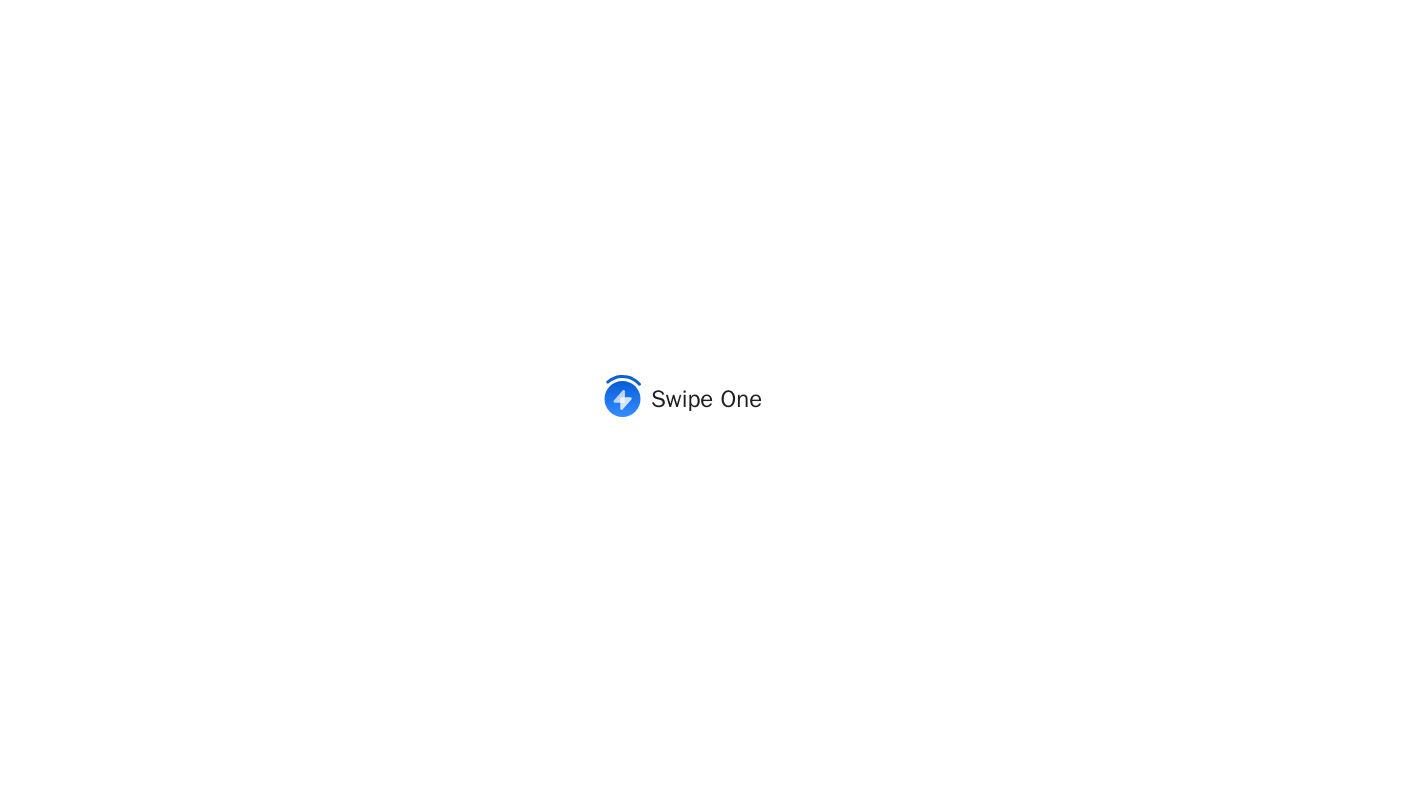scroll, scrollTop: 0, scrollLeft: 0, axis: both 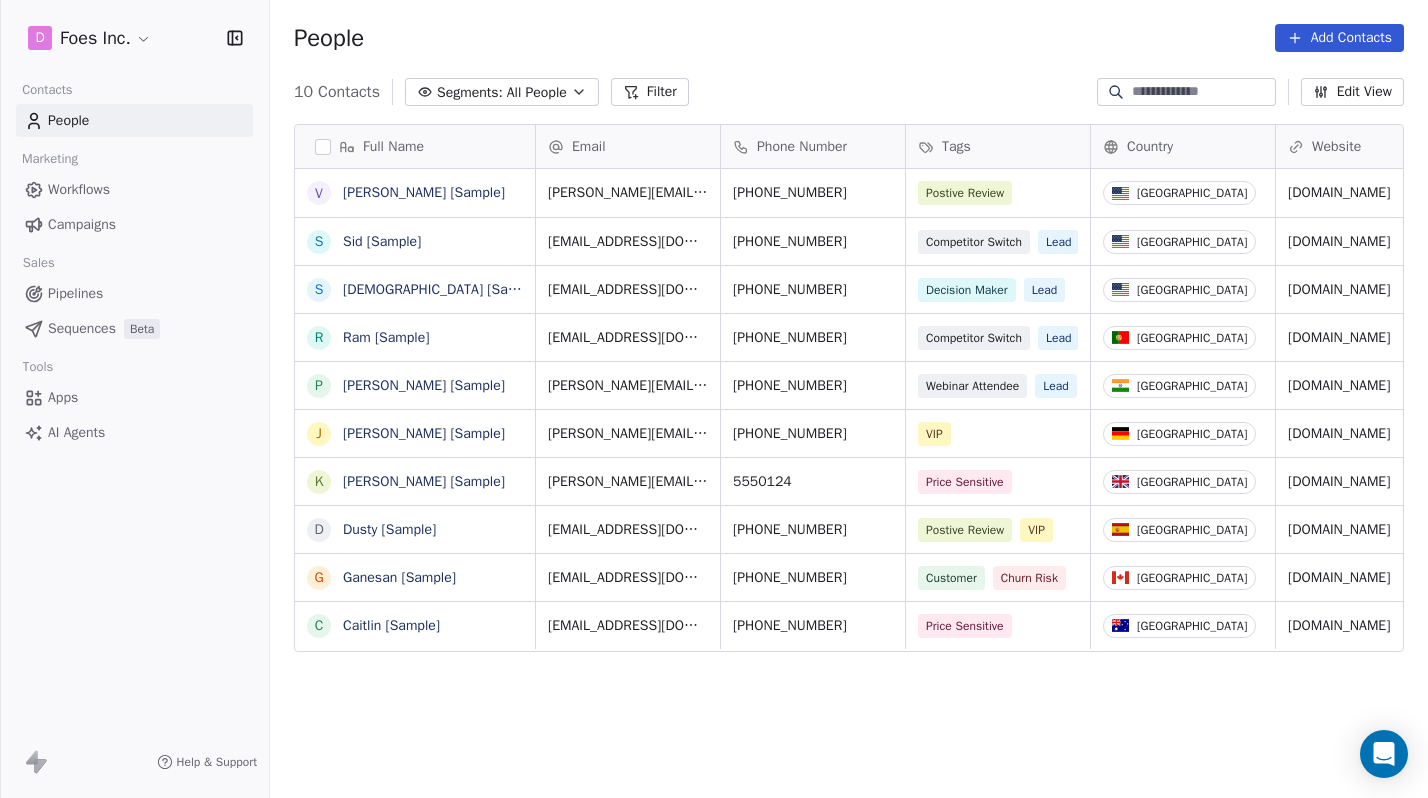 click on "D Foes Inc. Contacts People Marketing Workflows Campaigns Sales Pipelines Sequences Beta Tools Apps AI Agents Help & Support People  Add Contacts 10 Contacts Segments: All People Filter  Edit View Tag Add to Sequence Full Name V Vanessa [Sample] S Sid [Sample] S Swami [Sample] R Ram [Sample] P Pavithra [Sample] J Jarrett [Sample] K Ken [Sample] D Dusty [Sample] G Ganesan [Sample] C Caitlin [Sample] Email Phone Number Tags Country Website Job Title Status Contact Source vanessa@appsumo.com +1-555-0128 Postive Review United States fostergroup.com Managing Director closed_won Referral sid@swipepages.com +1-555-0123 Competitor Switch Lead United States alliedsolutions.com Director of Operations qualifying Website Form swami@swipeone.com +1-555-0132 Decision Maker Lead United States millerindustries.com President New Lead Social Media ram@swipeone.com +351-555-0131 Competitor Switch Lead Portugal greensolutions.pt Sustainability Head closed_won Facebook Ad pavithra@swipepages.com +91-555-0127 Webinar Attendee" at bounding box center (714, 399) 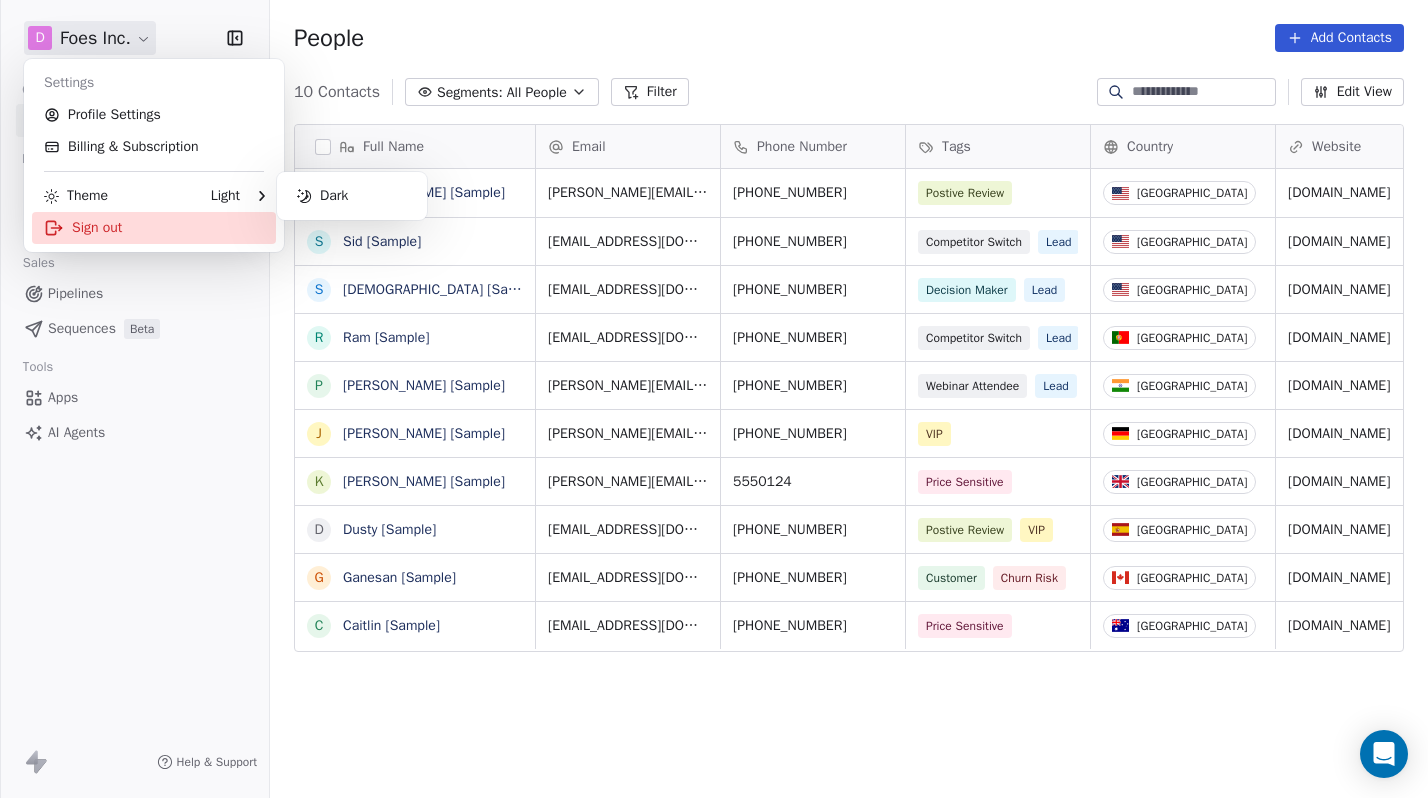click on "Sign out" at bounding box center [154, 228] 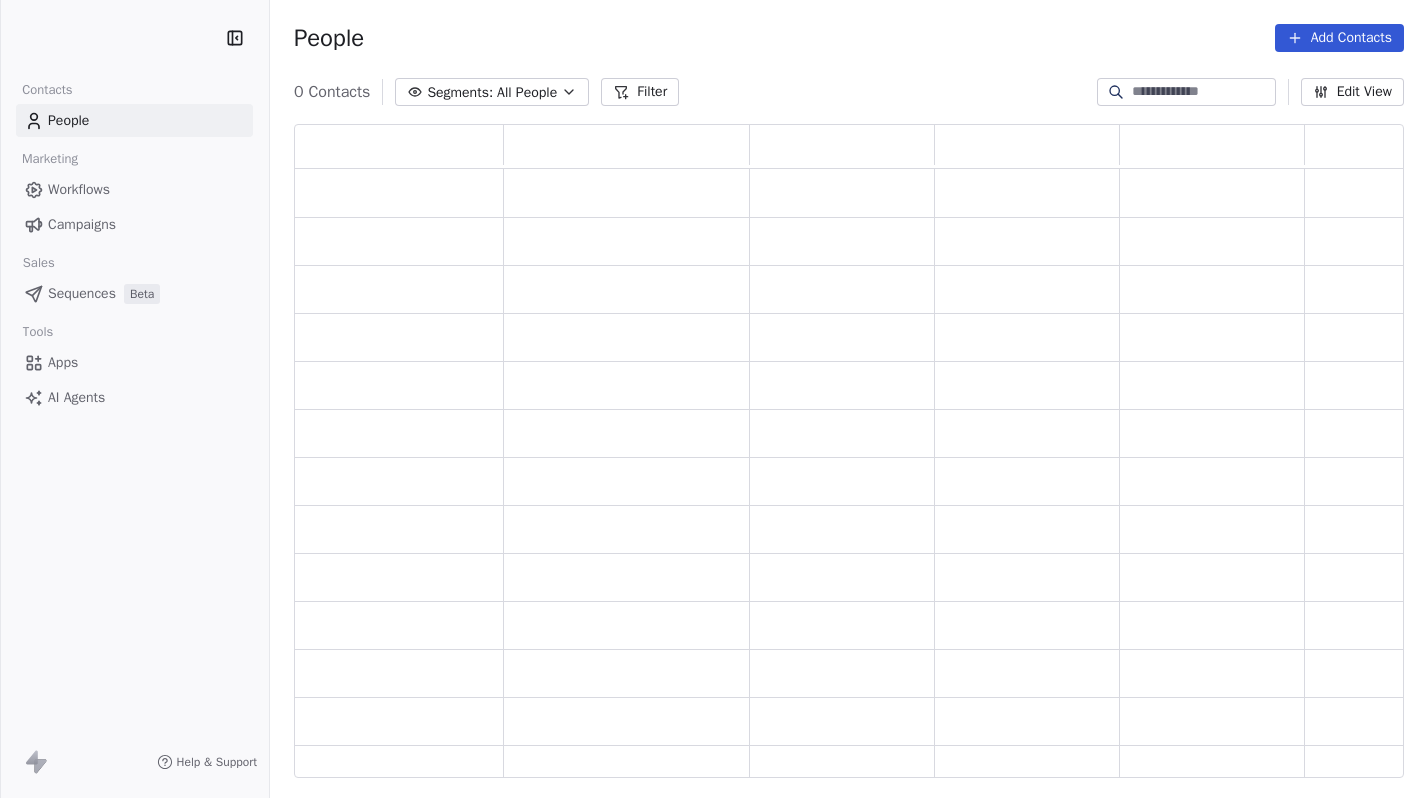 scroll, scrollTop: 0, scrollLeft: 0, axis: both 